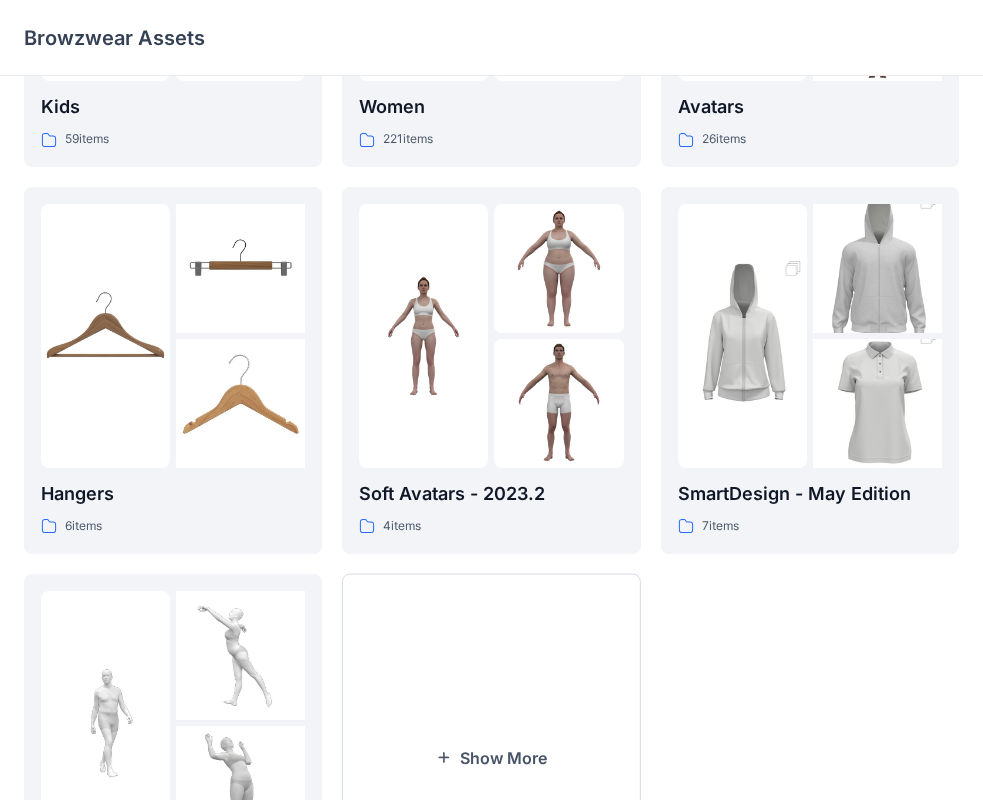 scroll, scrollTop: 497, scrollLeft: 0, axis: vertical 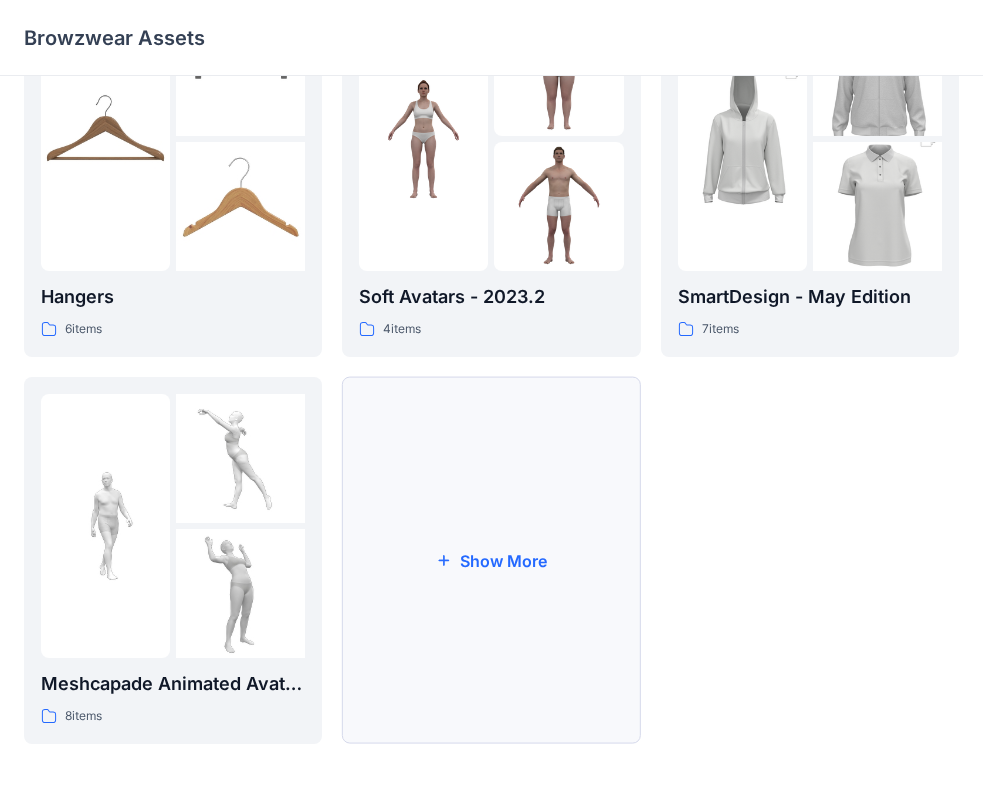 click on "Show More" at bounding box center [491, 560] 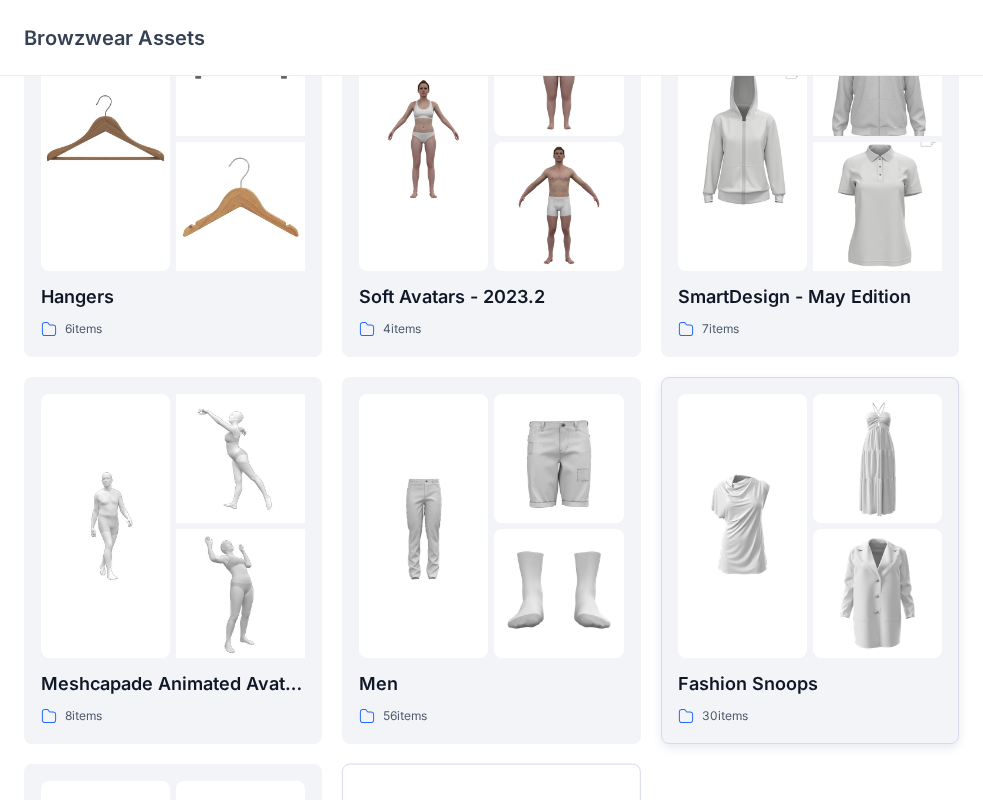 scroll, scrollTop: 697, scrollLeft: 0, axis: vertical 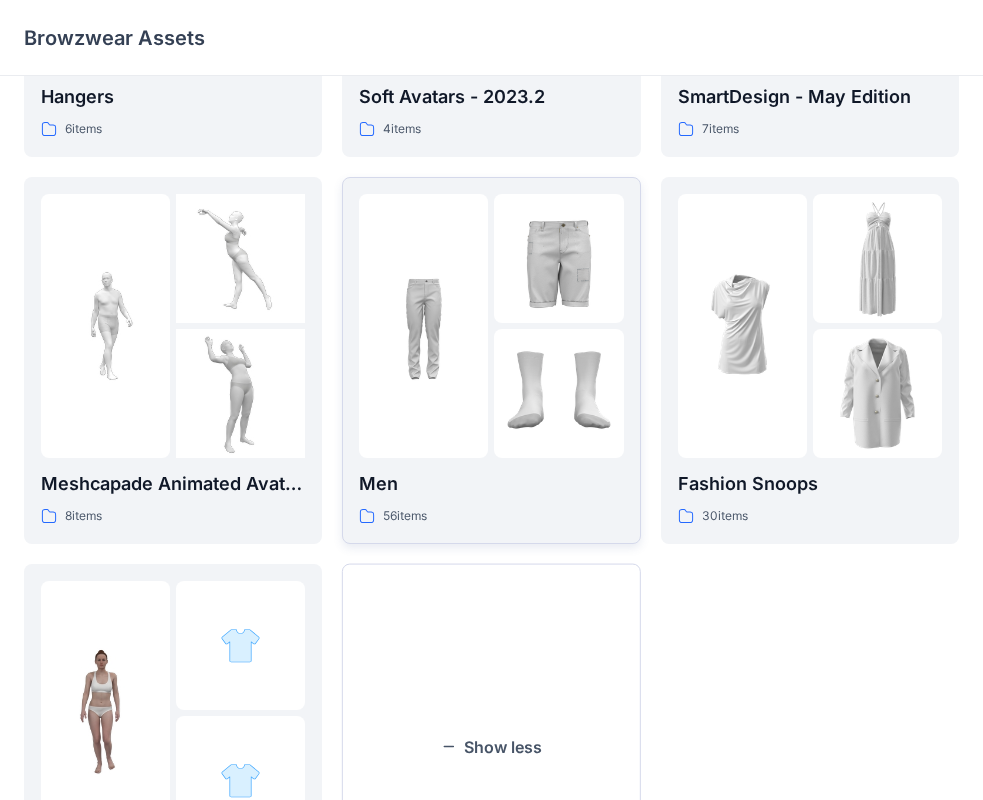 click on "Men 56  items" at bounding box center [491, 360] 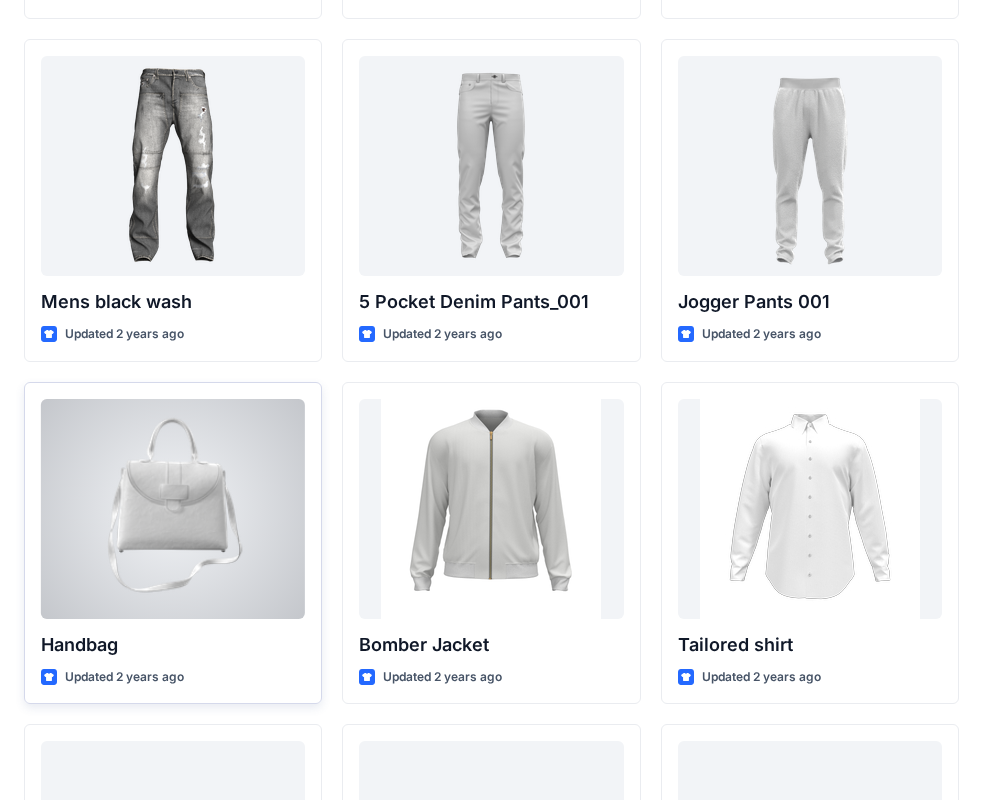 scroll, scrollTop: 946, scrollLeft: 0, axis: vertical 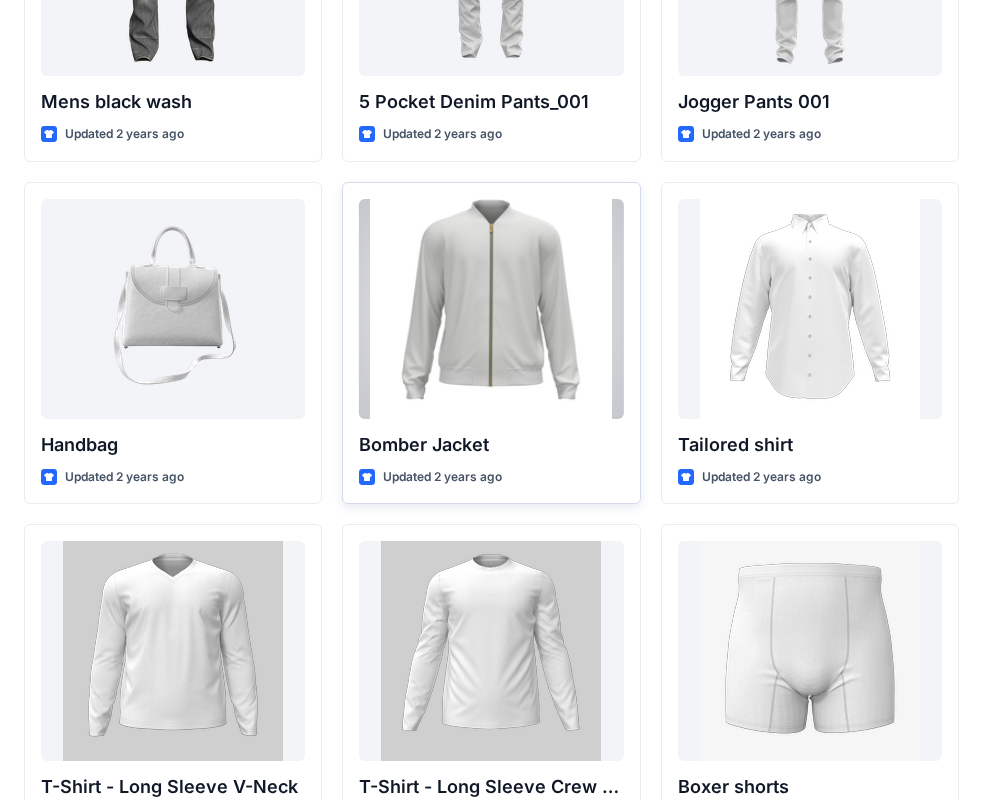click at bounding box center (491, 309) 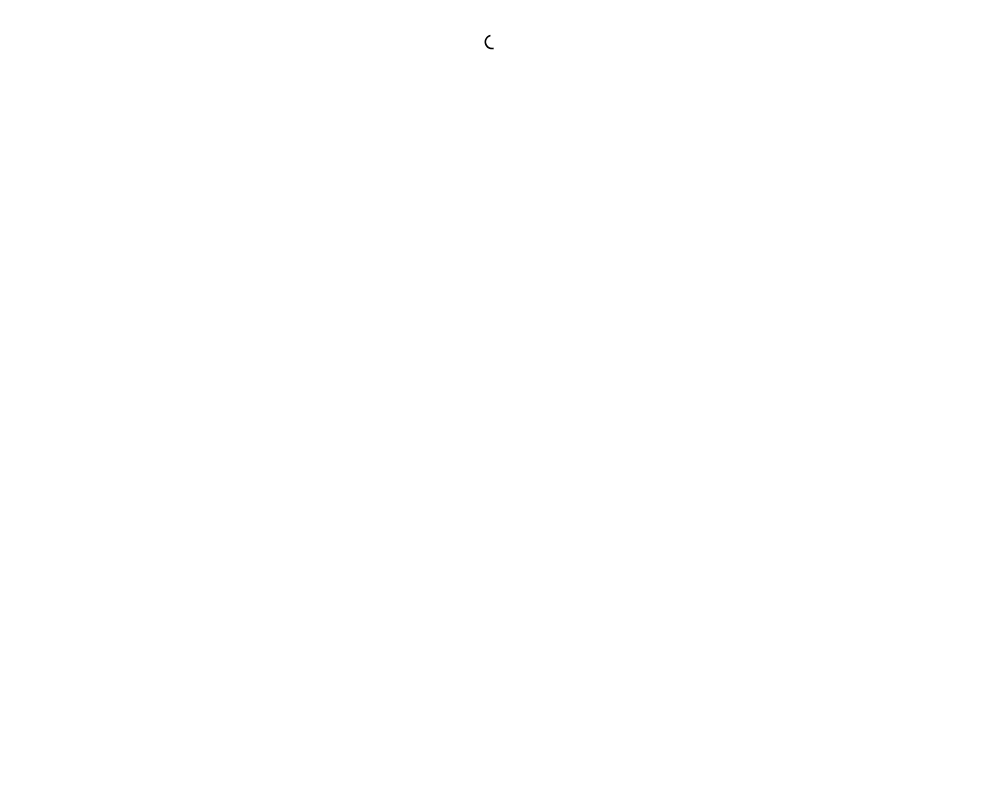 scroll, scrollTop: 0, scrollLeft: 0, axis: both 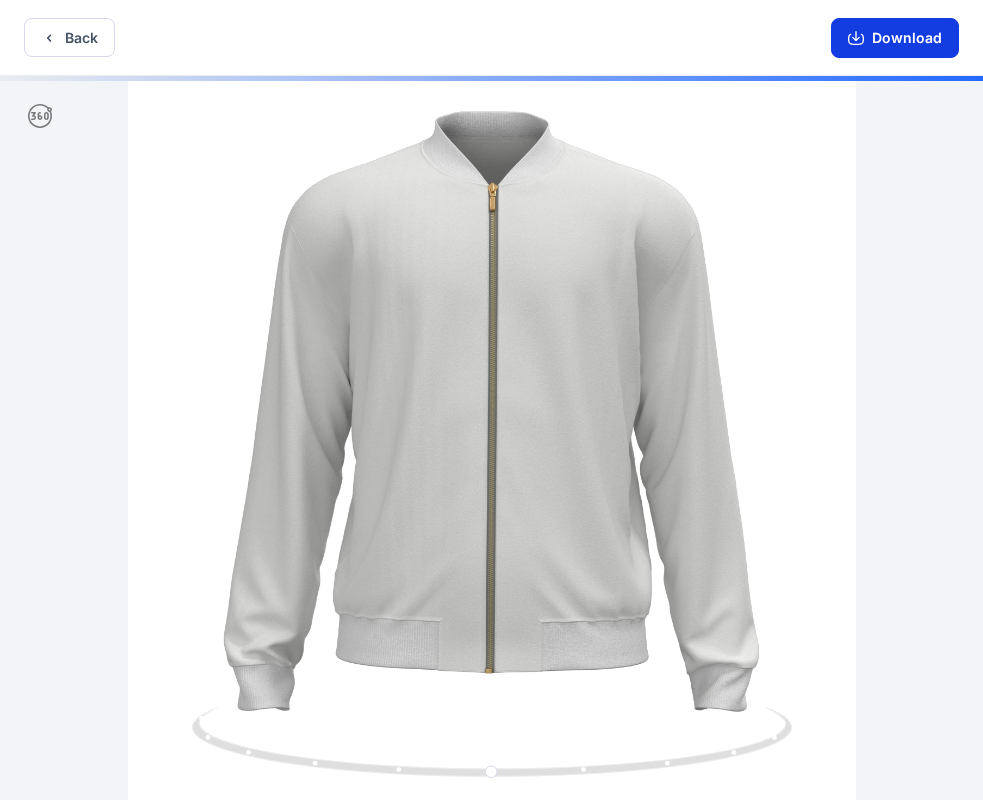 click on "Download" at bounding box center [895, 38] 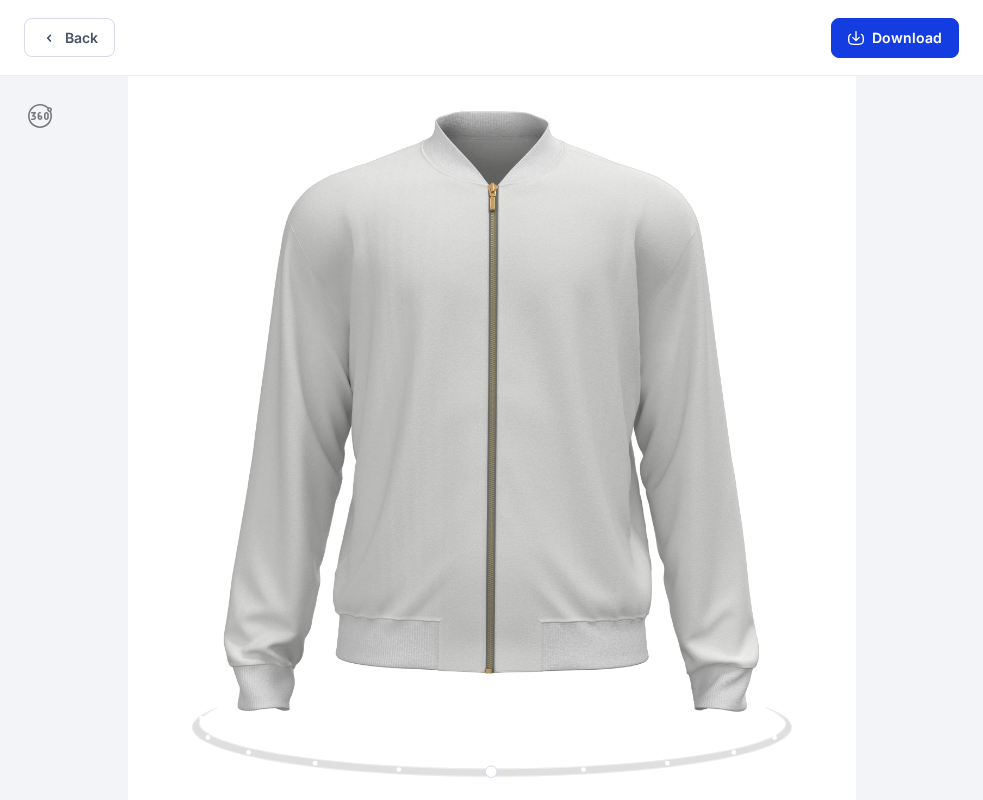 click on "Download" at bounding box center (895, 38) 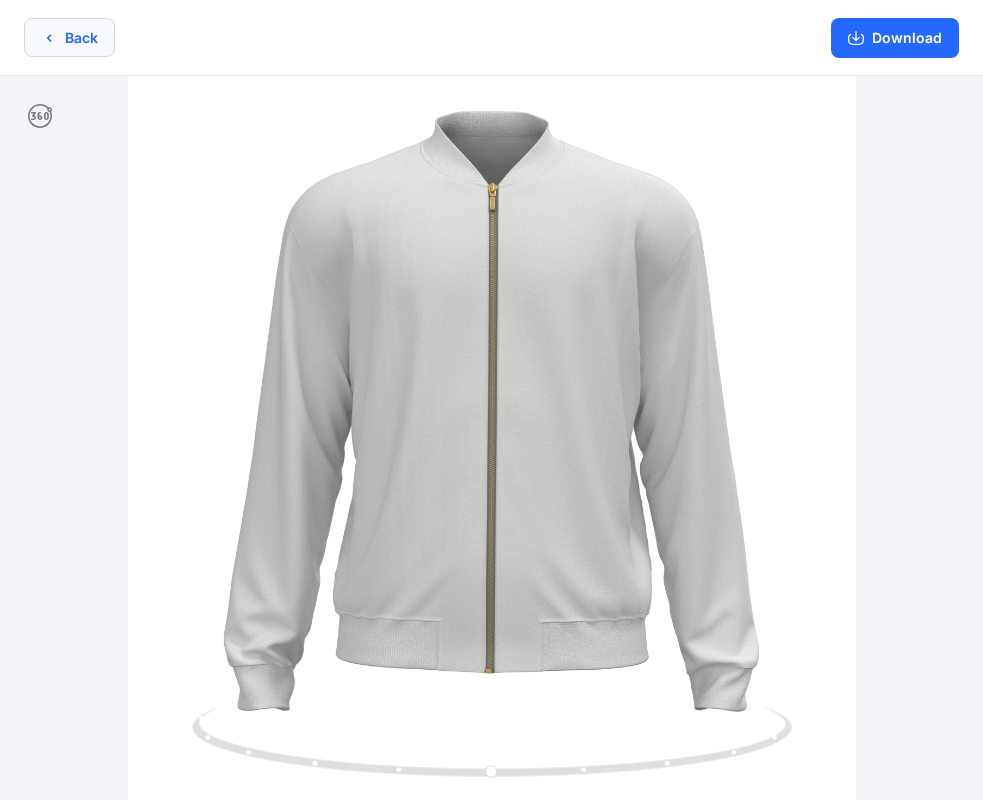 click on "Back" at bounding box center (69, 37) 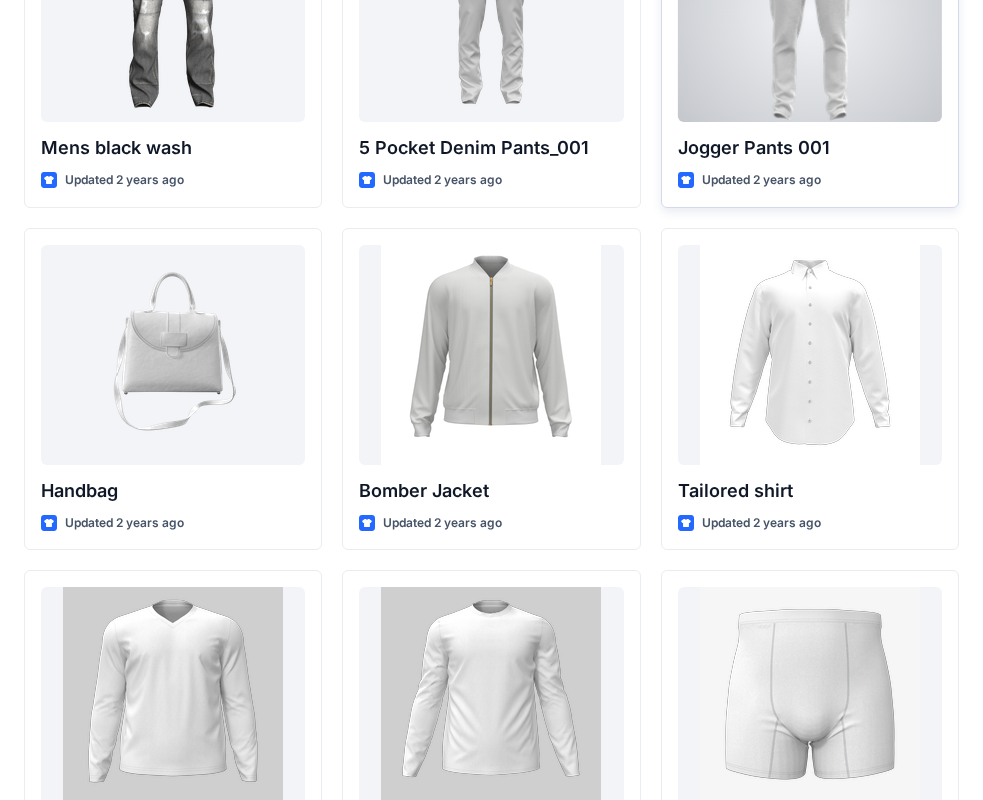 scroll, scrollTop: 600, scrollLeft: 0, axis: vertical 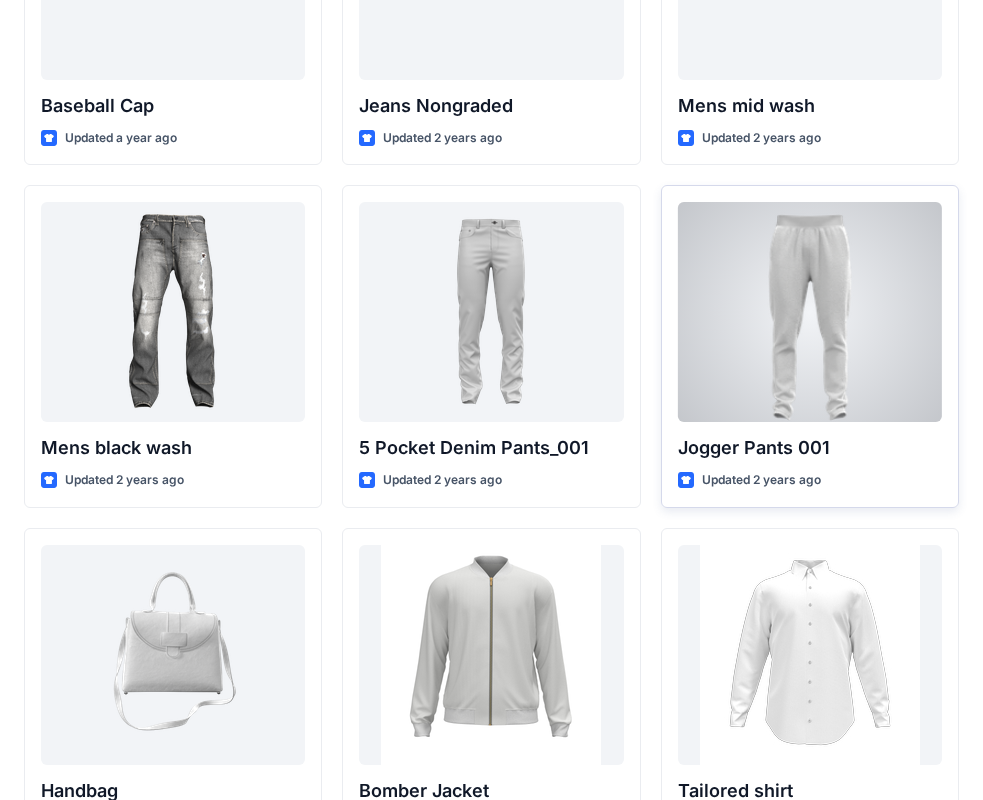 click at bounding box center [810, 312] 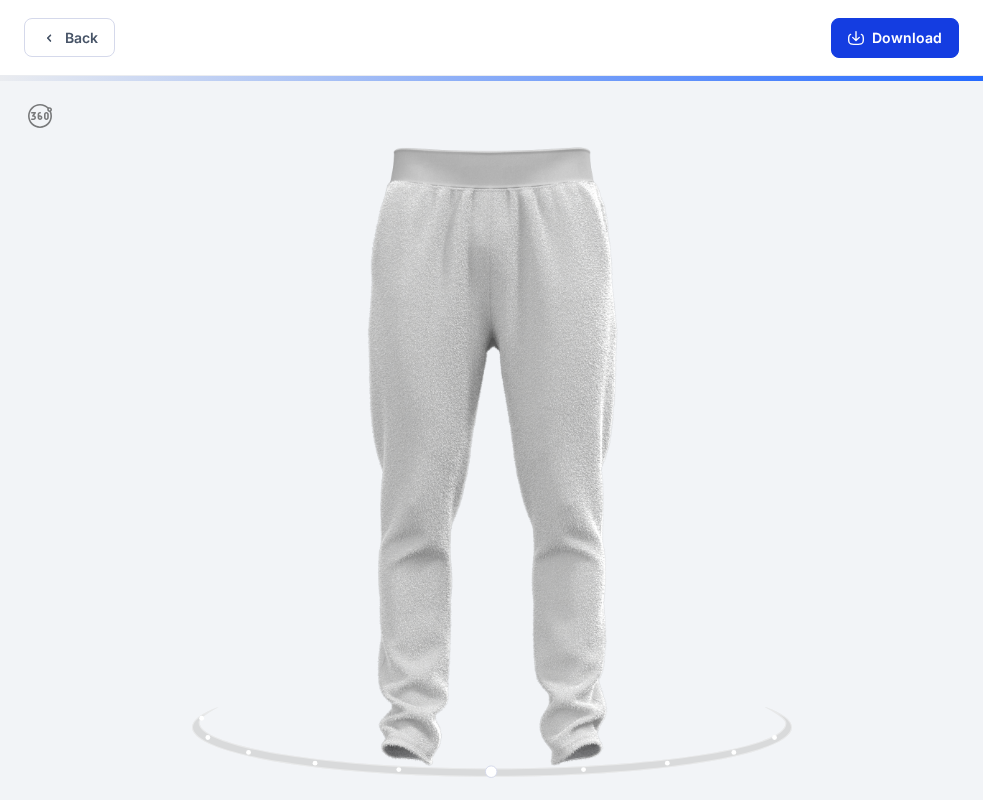click on "Download" at bounding box center (895, 38) 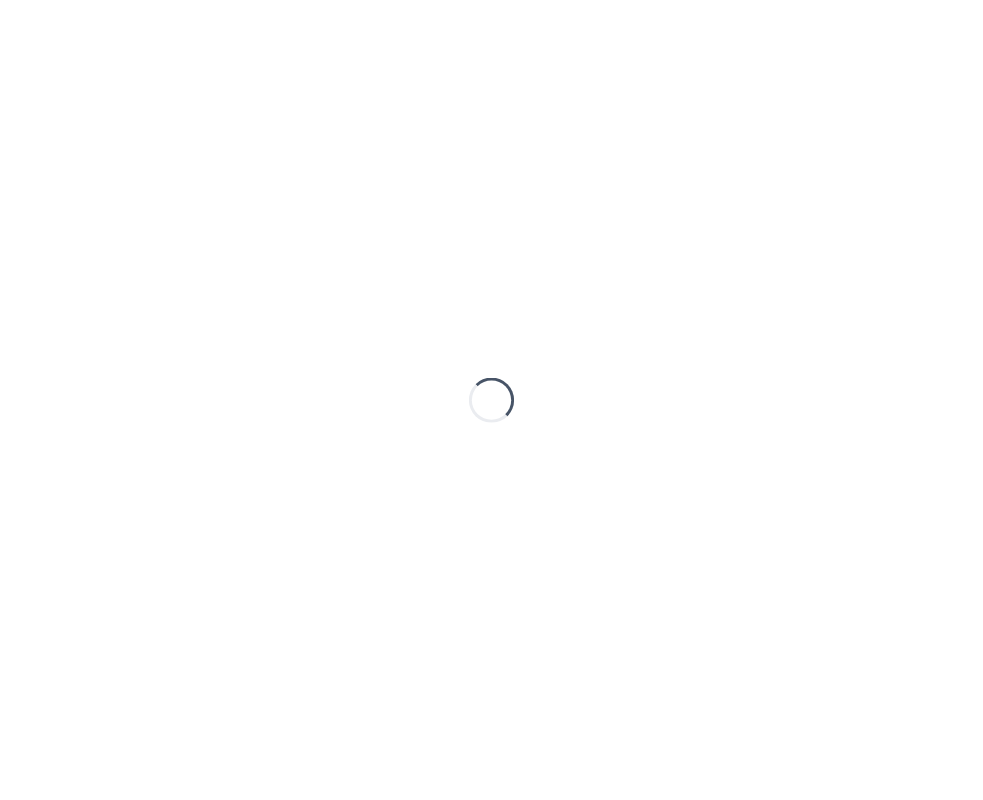 scroll, scrollTop: 0, scrollLeft: 0, axis: both 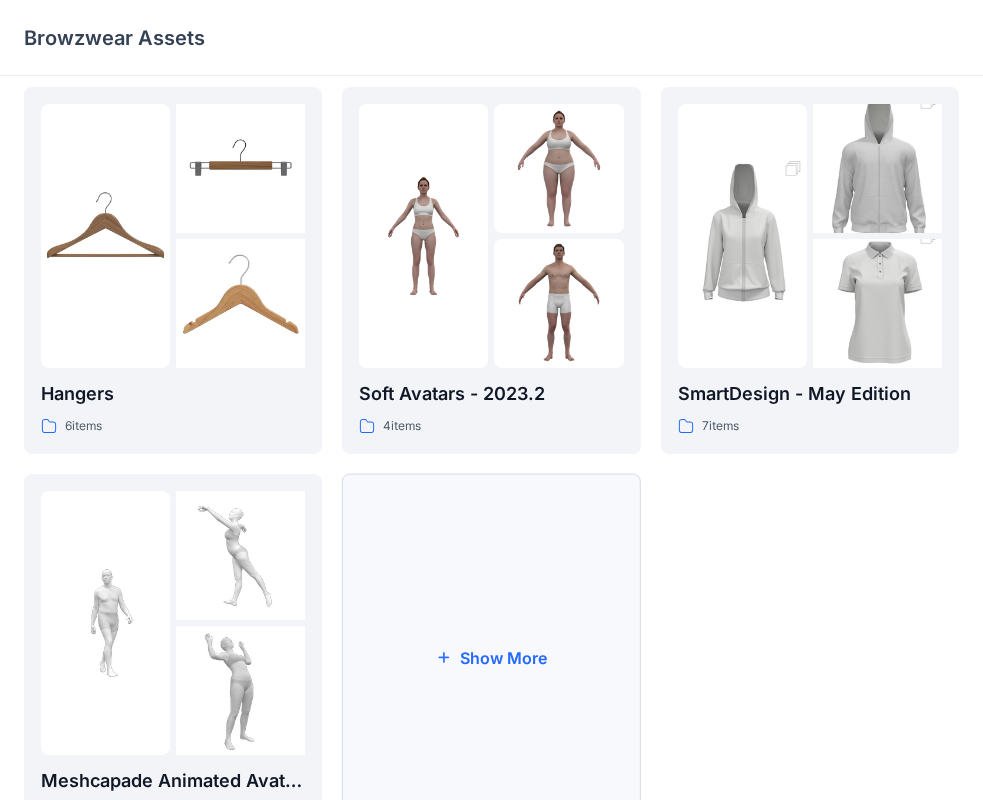 click on "Show More" at bounding box center (491, 657) 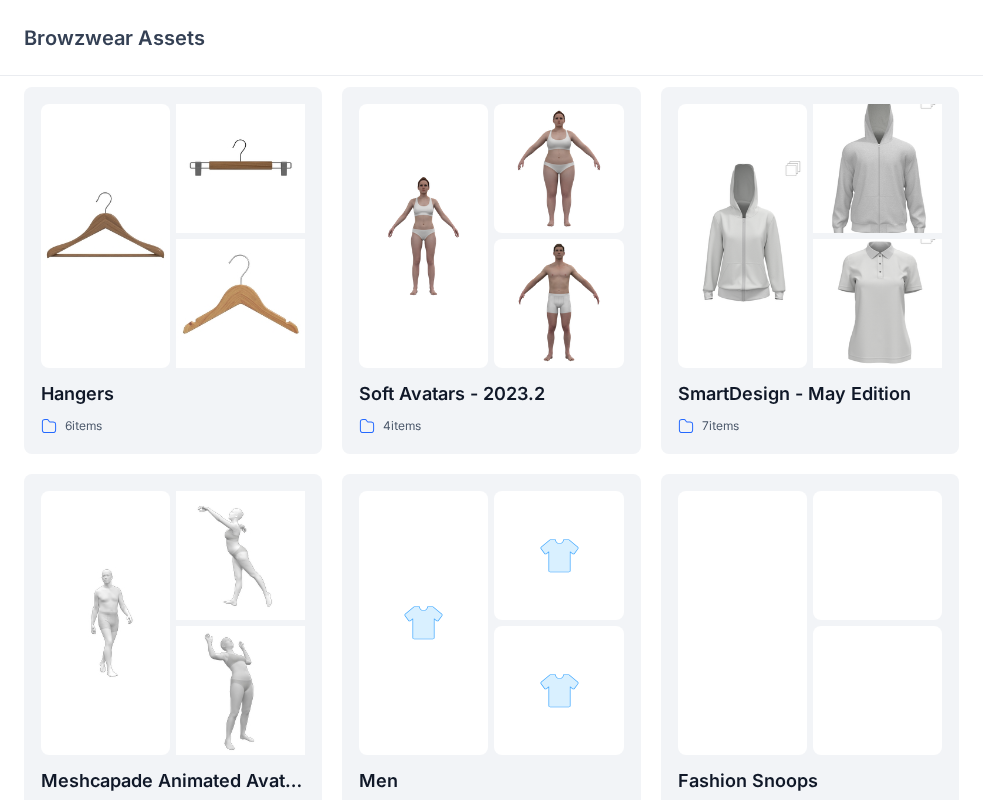 scroll, scrollTop: 697, scrollLeft: 0, axis: vertical 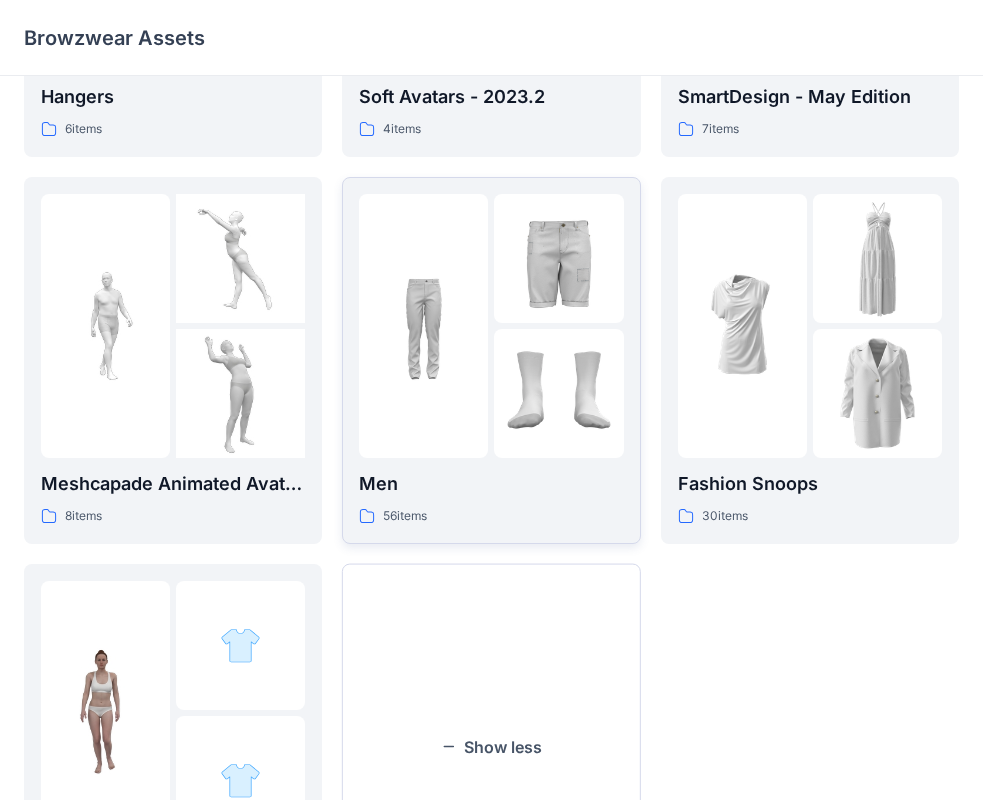 click at bounding box center (558, 393) 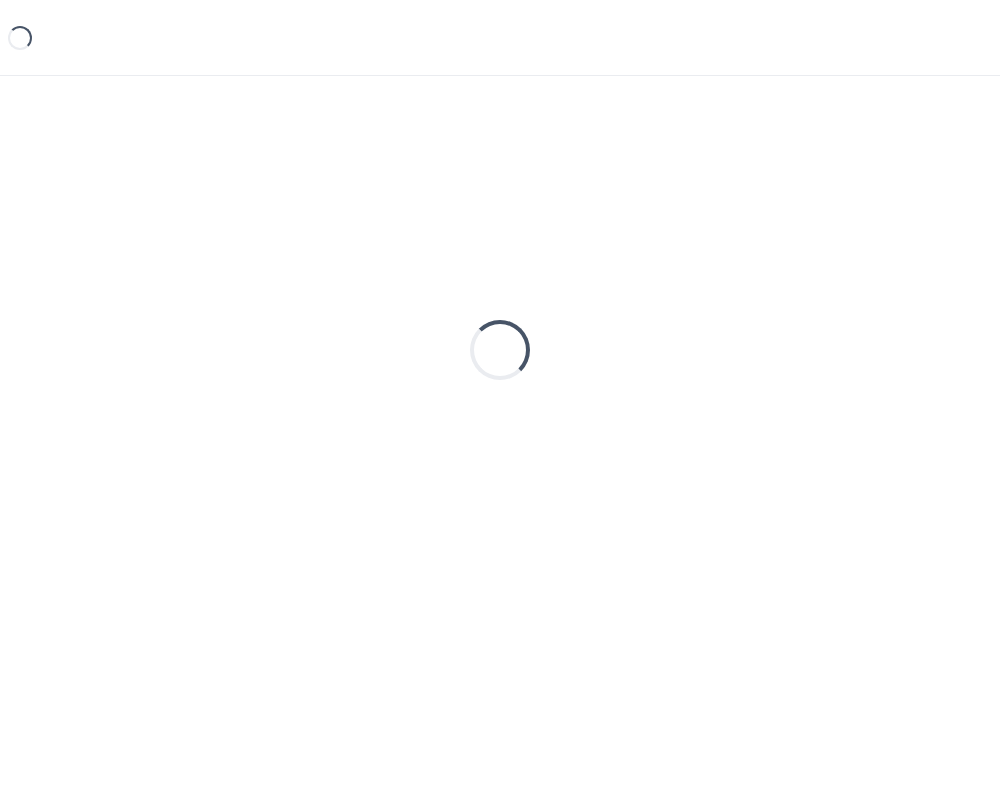 click on "Loading..." at bounding box center (500, 350) 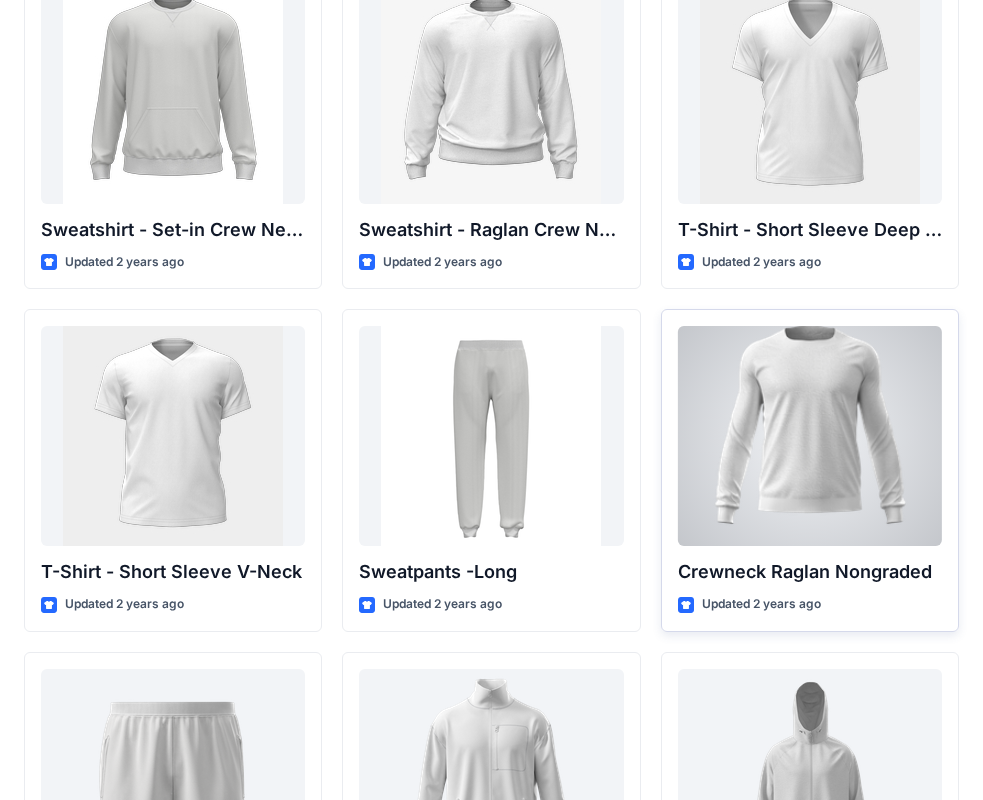 scroll, scrollTop: 2116, scrollLeft: 0, axis: vertical 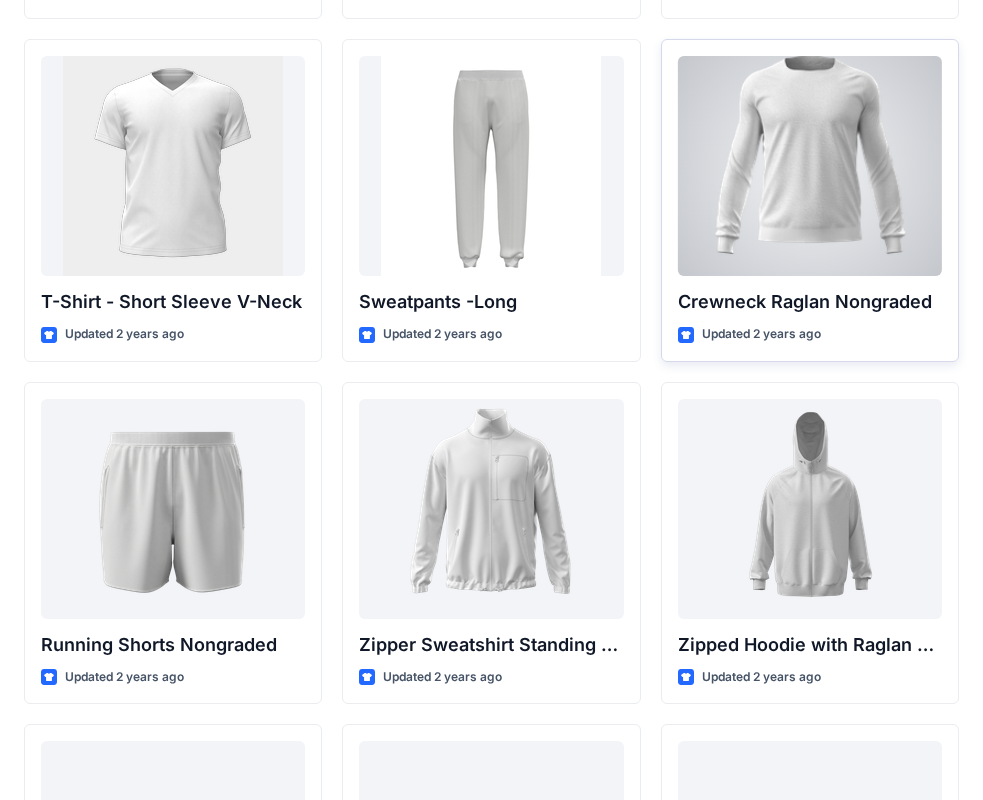 click at bounding box center [810, 166] 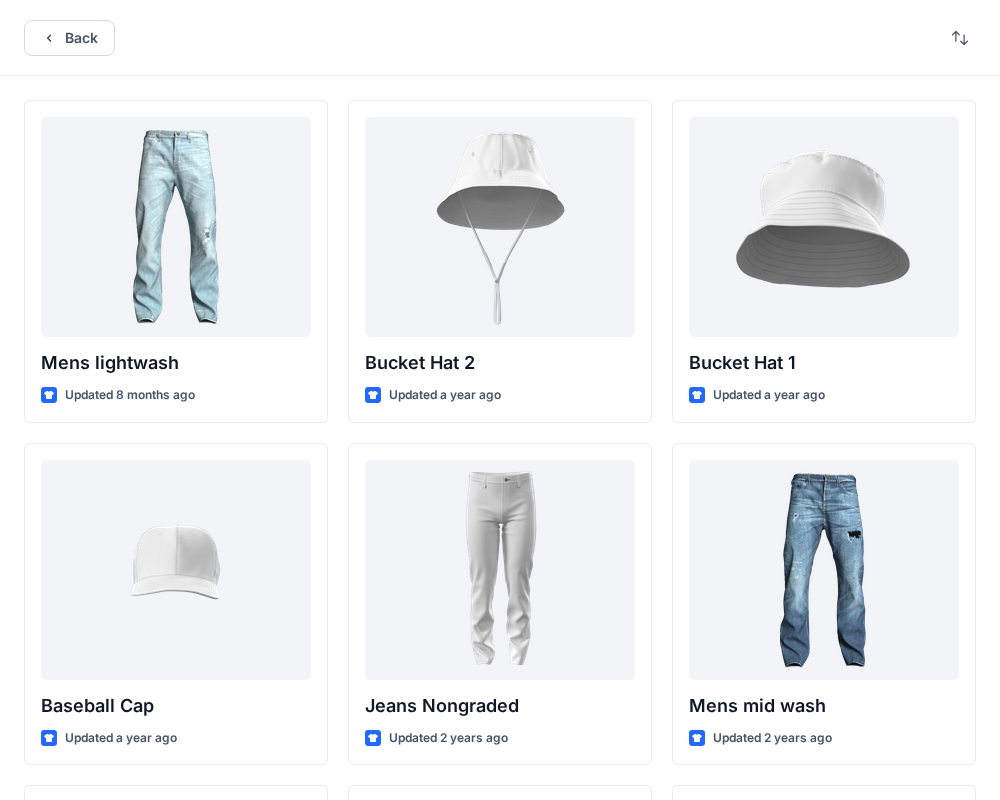 click on "Back Mens lightwash Updated 8 months ago Baseball Cap Updated a year ago Mens black wash Updated 2 years ago Handbag Updated 2 years ago T-Shirt - Long Sleeve V-Neck Updated 2 years ago Sweatshirt - Set-in Crew Neck w Kangaroo Pocket Updated 2 years ago T-Shirt - Short Sleeve V-Neck Updated 2 years ago Running Shorts Nongraded Updated 2 years ago Loading... Cargo Shorts Nongraded Updated 2 years ago Loading... Swimming Shorts Nongraded Updated 2 years ago Loading... T-Shirt - Short Sleeve Crew Neck Updated 2 years ago Loading... Classic Beanie_001 Updated 2 years ago Bucket Hat 2 Updated a year ago Jeans Nongraded Updated 2 years ago 5 Pocket Denim Pants_001 Updated 2 years ago Bomber Jacket Updated 2 years ago T-Shirt - Long Sleeve Crew Neck Updated 2 years ago Sweatshirt - Raglan Crew Neck Updated 2 years ago Sweatpants -Long Updated 2 years ago Zipper Sweatshirt Standing Collar Nongraded Updated 2 years ago Loading... Trenchcoat Nongraded Updated 2 years ago Loading... Socks Nongraded Updated 2 years ago" at bounding box center [500, 2143] 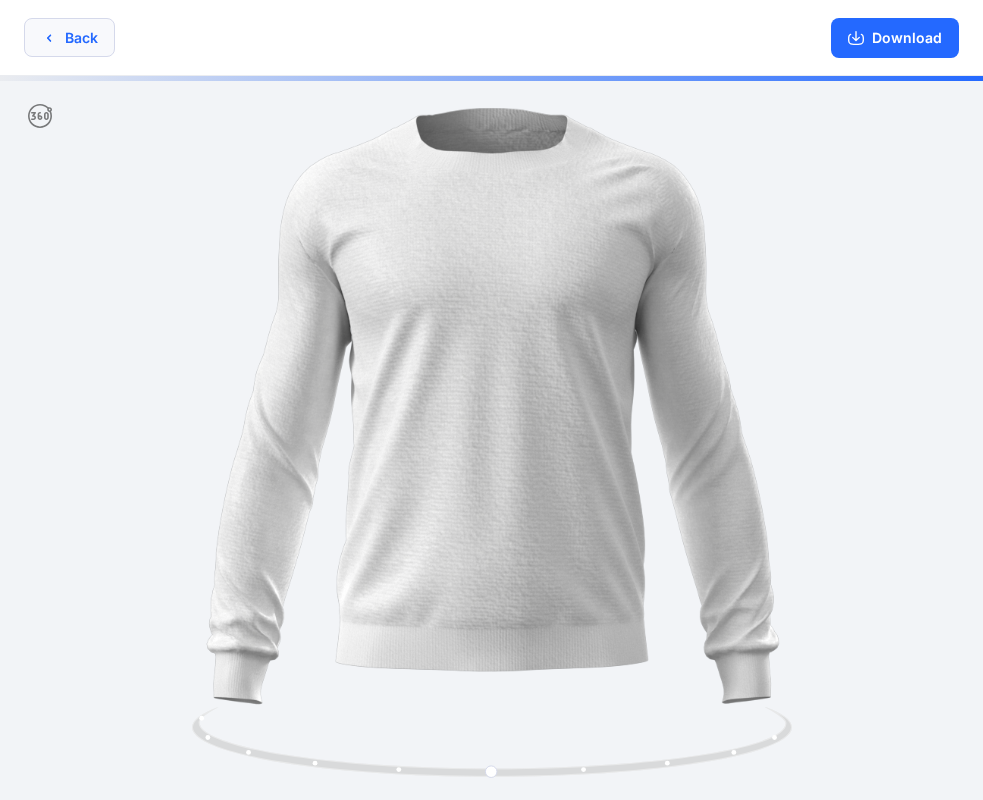 click on "Back" at bounding box center (69, 37) 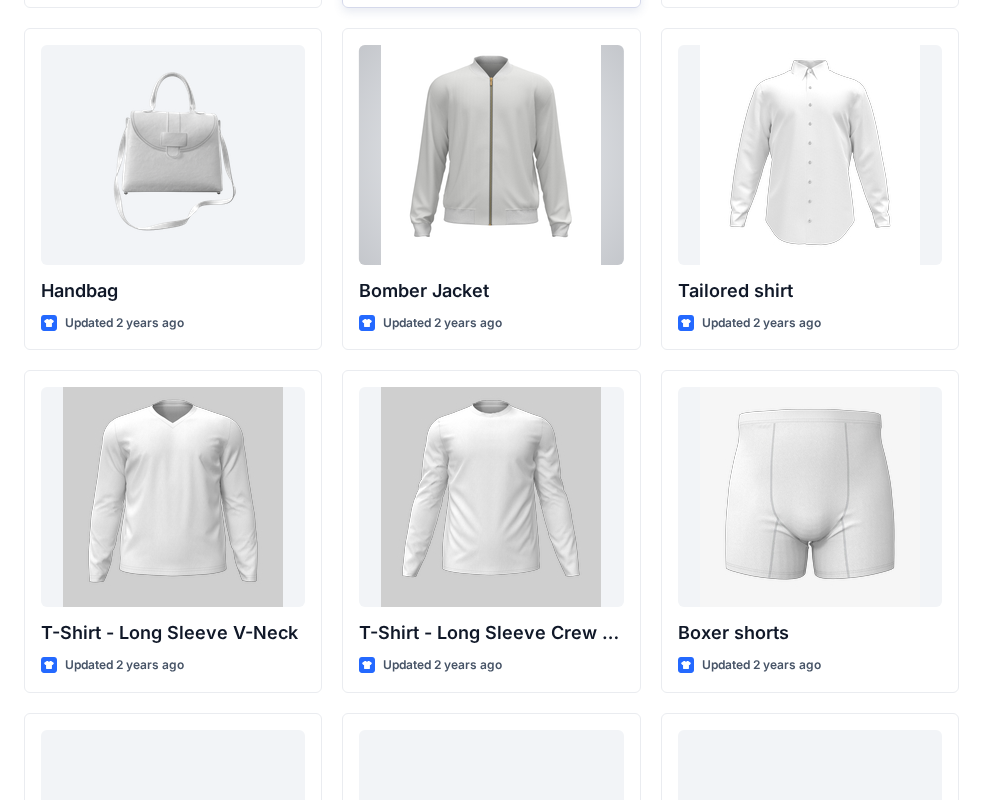 scroll, scrollTop: 1400, scrollLeft: 0, axis: vertical 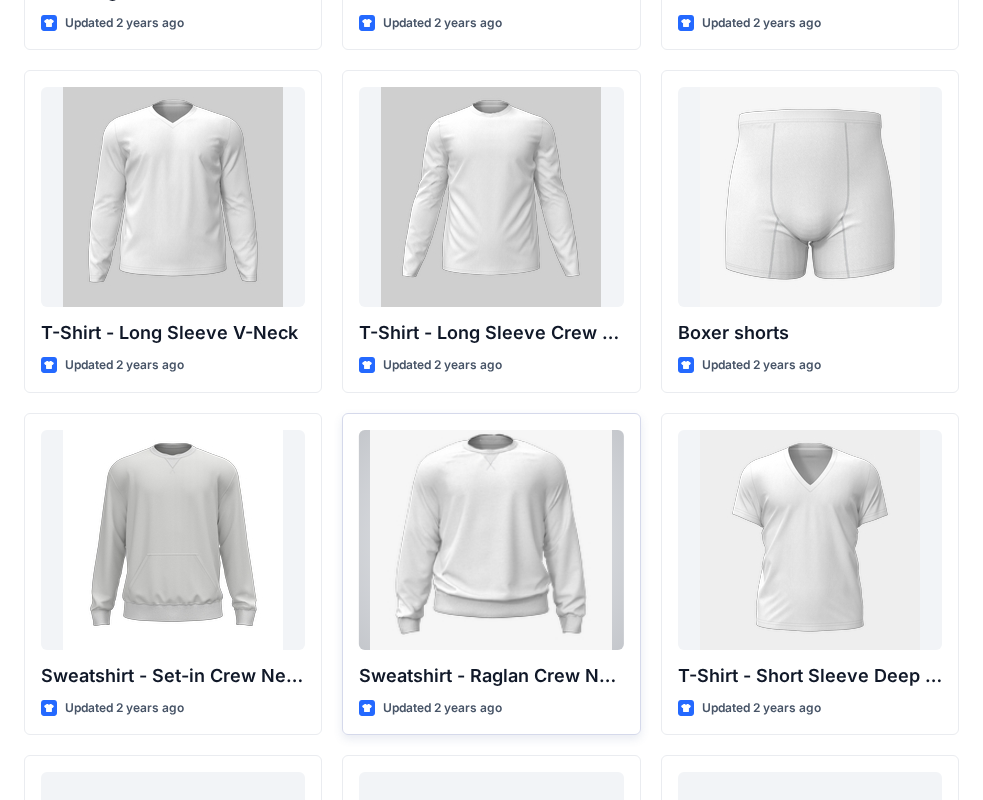 click at bounding box center [491, 540] 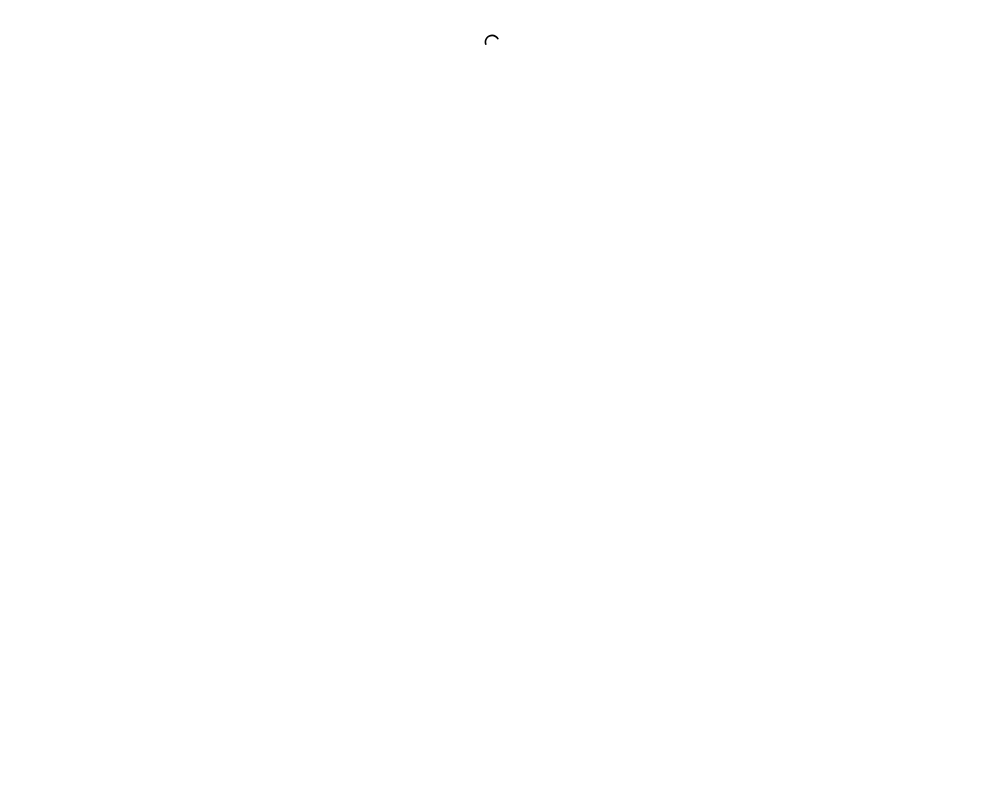 scroll, scrollTop: 0, scrollLeft: 0, axis: both 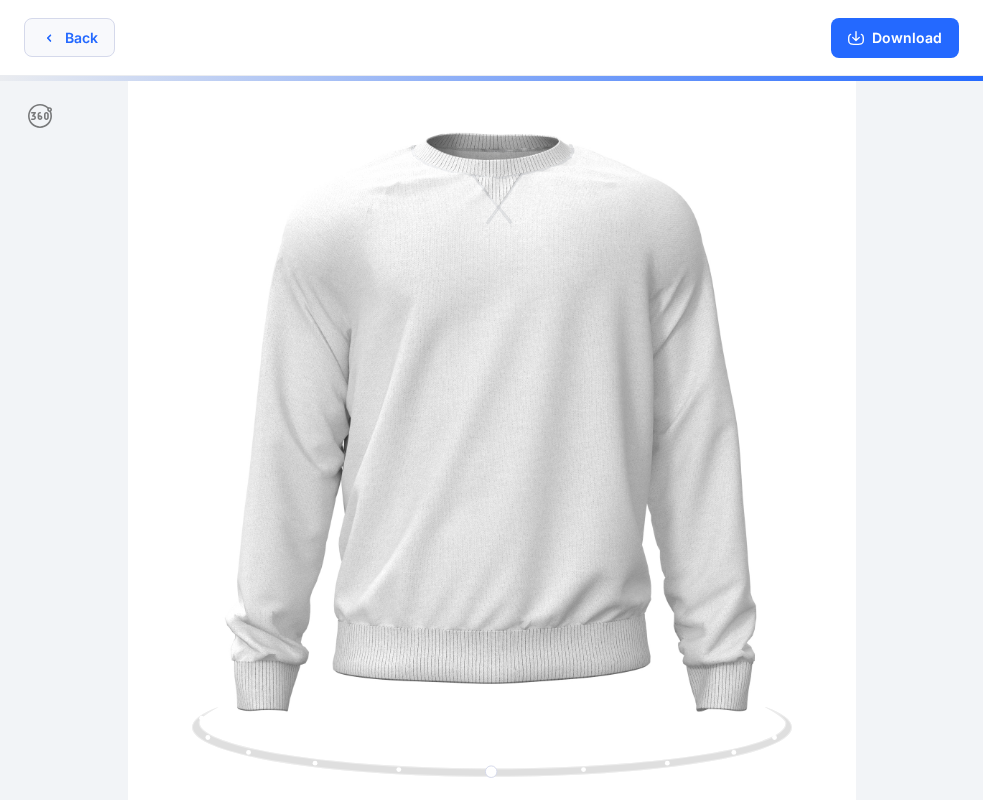 click on "Back" at bounding box center (69, 37) 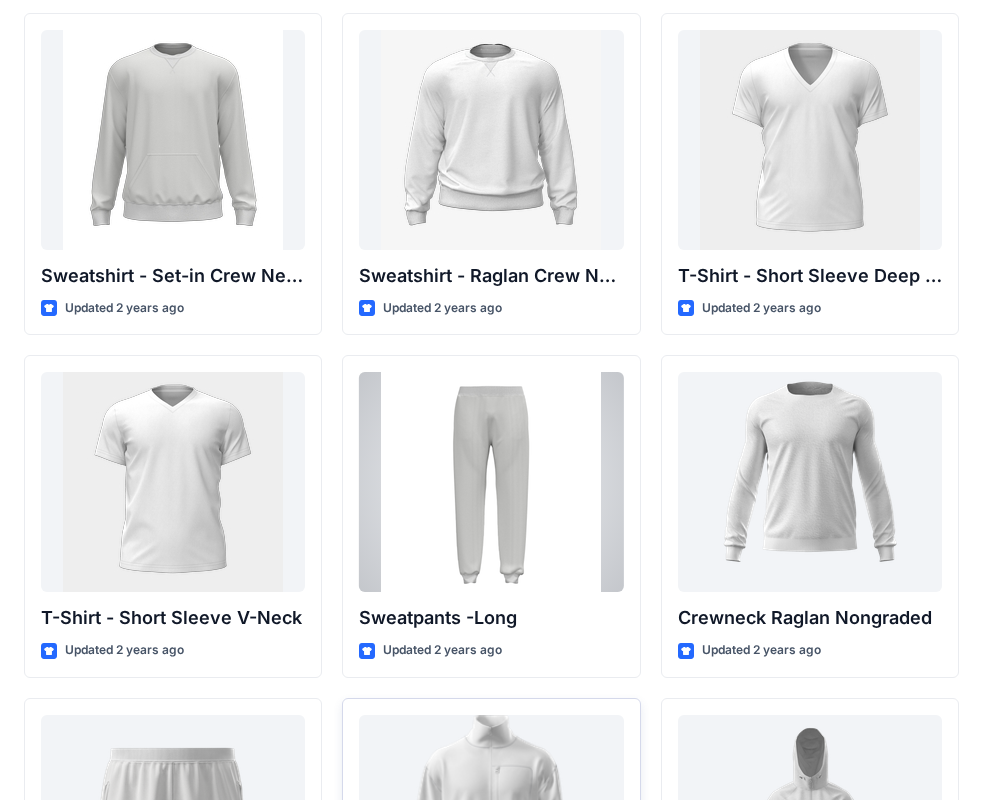 scroll, scrollTop: 2100, scrollLeft: 0, axis: vertical 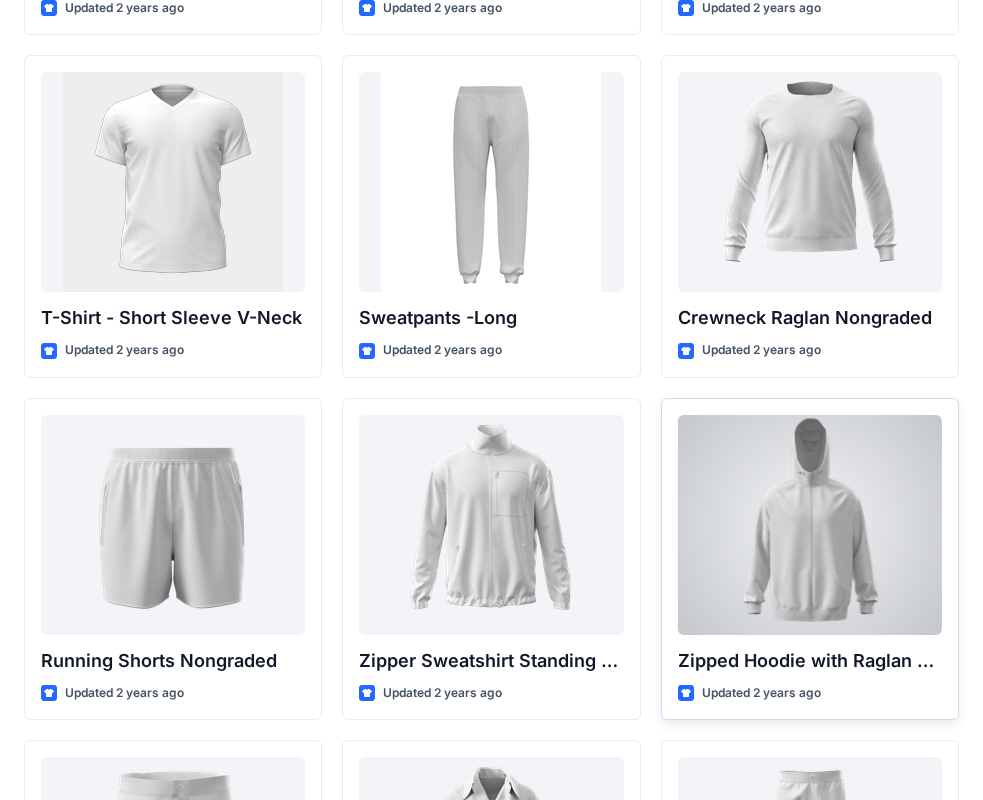 click at bounding box center (810, 525) 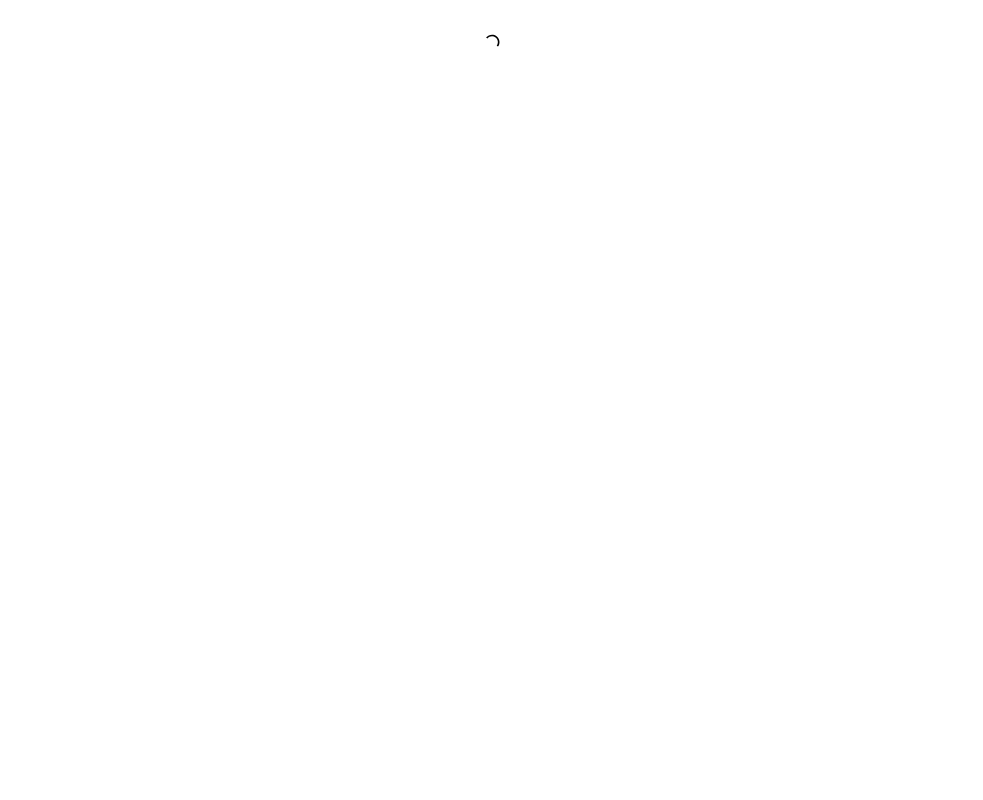 scroll, scrollTop: 0, scrollLeft: 0, axis: both 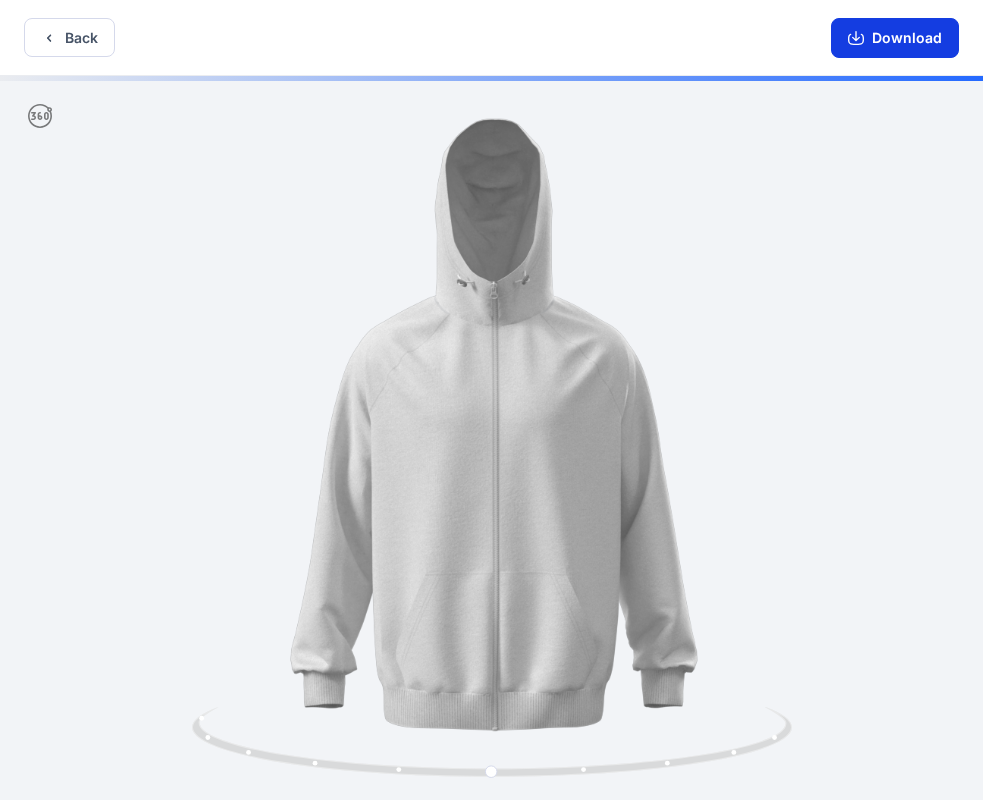 click on "Download" at bounding box center [895, 38] 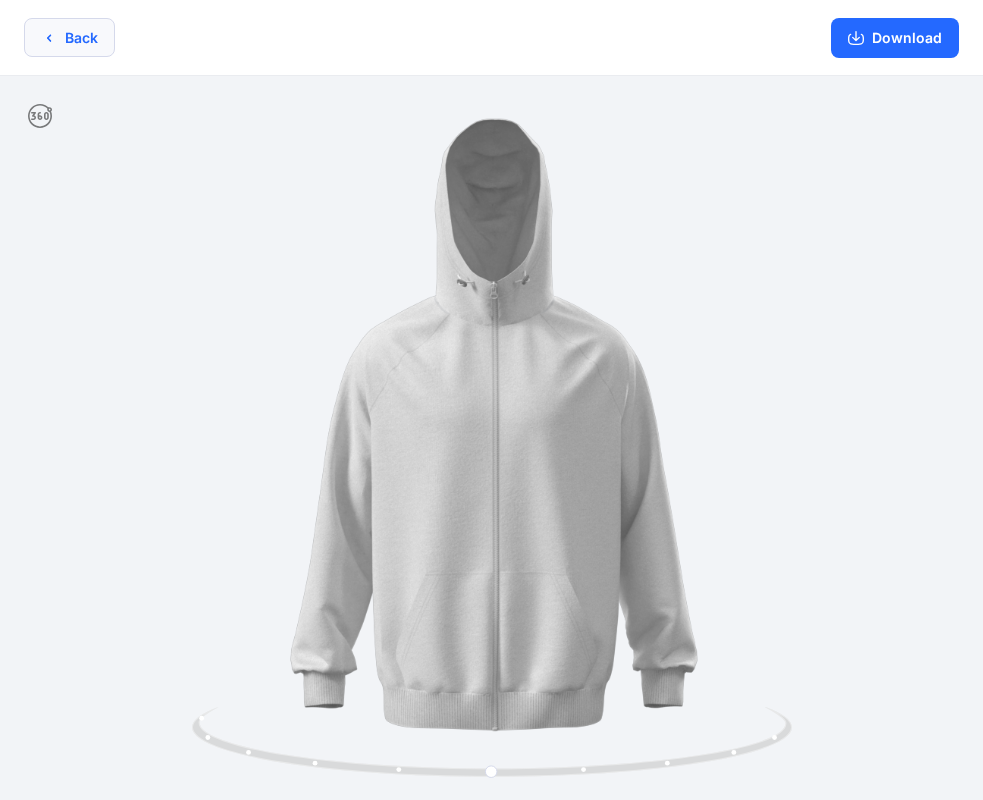 click on "Back" at bounding box center (69, 37) 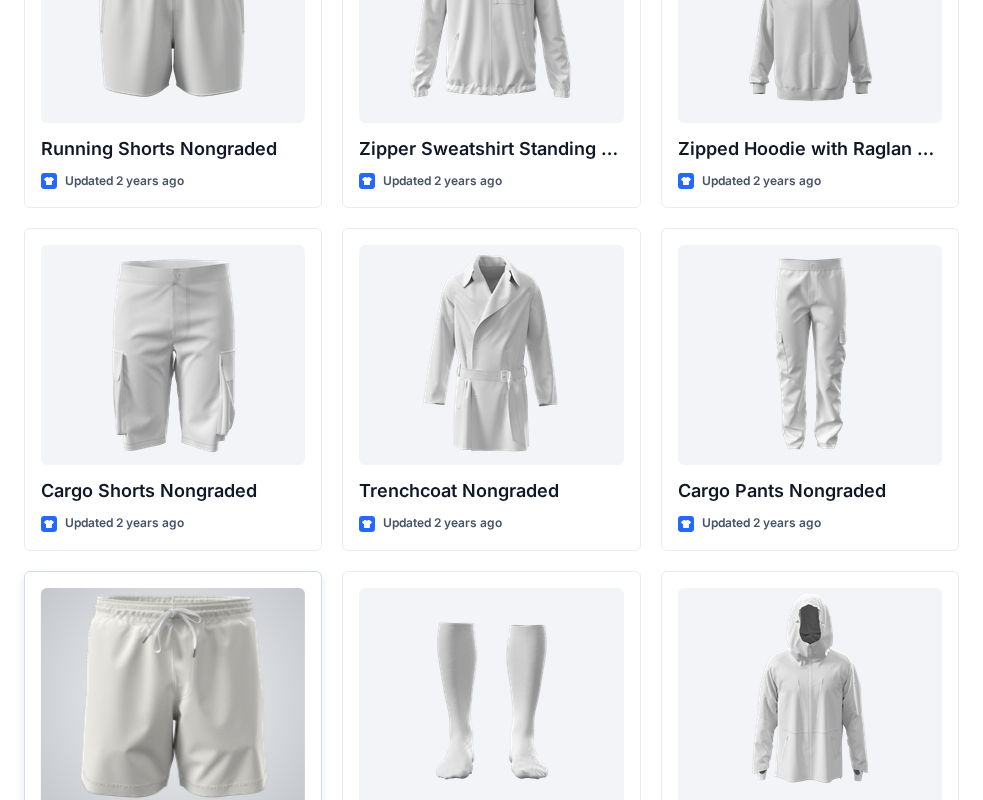 scroll, scrollTop: 3112, scrollLeft: 0, axis: vertical 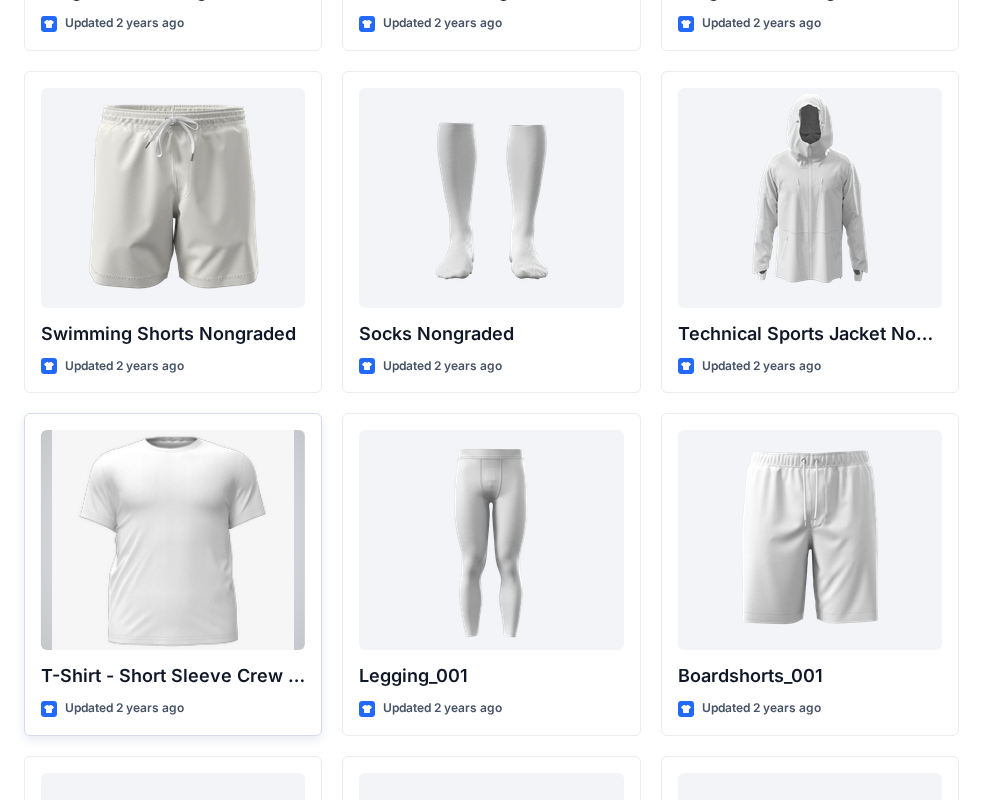 click at bounding box center (173, 540) 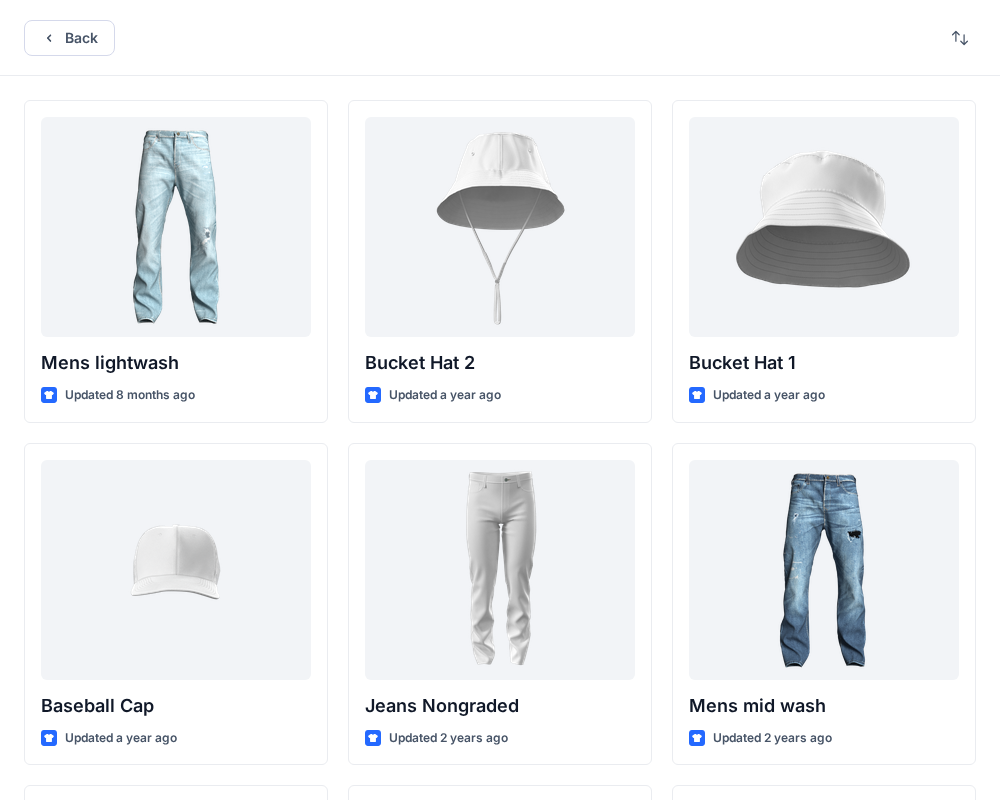 click on "Back Mens lightwash Updated 8 months ago Baseball Cap Updated a year ago Mens black wash Updated 2 years ago Handbag Updated 2 years ago T-Shirt - Long Sleeve V-Neck Updated 2 years ago Sweatshirt - Set-in Crew Neck w Kangaroo Pocket Updated 2 years ago T-Shirt - Short Sleeve V-Neck Updated 2 years ago Running Shorts Nongraded Updated 2 years ago Cargo Shorts Nongraded Updated 2 years ago Swimming Shorts Nongraded Updated 2 years ago T-Shirt - Short Sleeve Crew Neck Updated 2 years ago Classic Beanie_001 Updated 2 years ago Long Sweatpants_001 Updated 2 years ago Scarf_001 Updated 2 years ago Tailord long pants_001 Updated 2 years ago Running Short Pants_002 Updated 2 years ago Jacket_001 Updated 2 years ago Tailored Jacket_002 Updated 2 years ago Denim Shorts_001 Updated 2 years ago Bucket Hat 2 Updated a year ago Jeans Nongraded Updated 2 years ago 5 Pocket Denim Pants_001 Updated 2 years ago Bomber Jacket Updated 2 years ago T-Shirt - Long Sleeve Crew Neck Updated 2 years ago Sweatshirt - Raglan Crew Neck" at bounding box center [500, 3306] 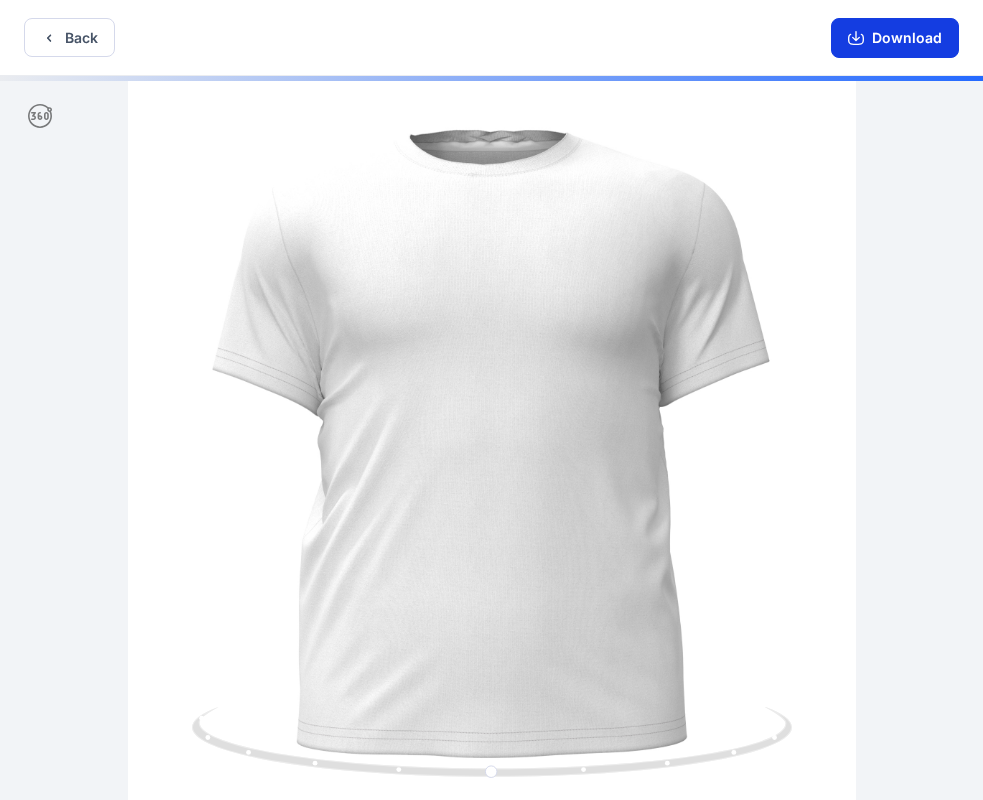 click on "Download" at bounding box center [895, 38] 